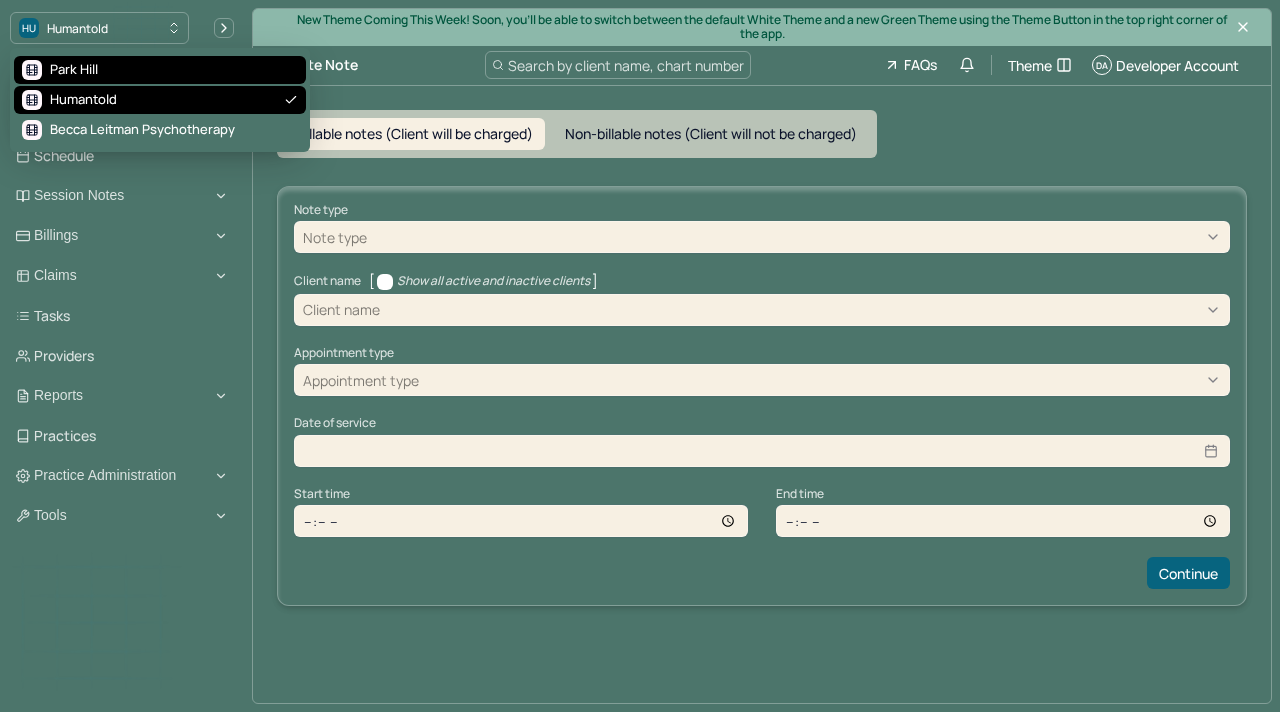 scroll, scrollTop: 0, scrollLeft: 0, axis: both 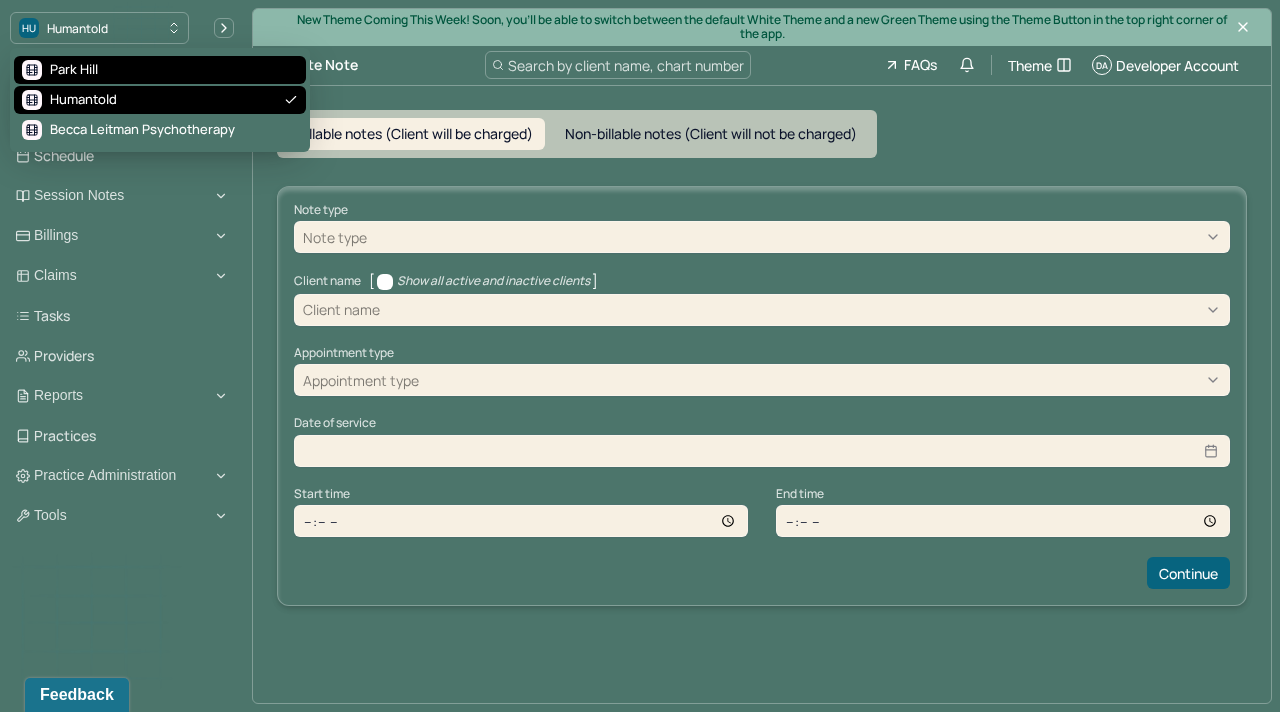 click on "Park Hill" at bounding box center (160, 70) 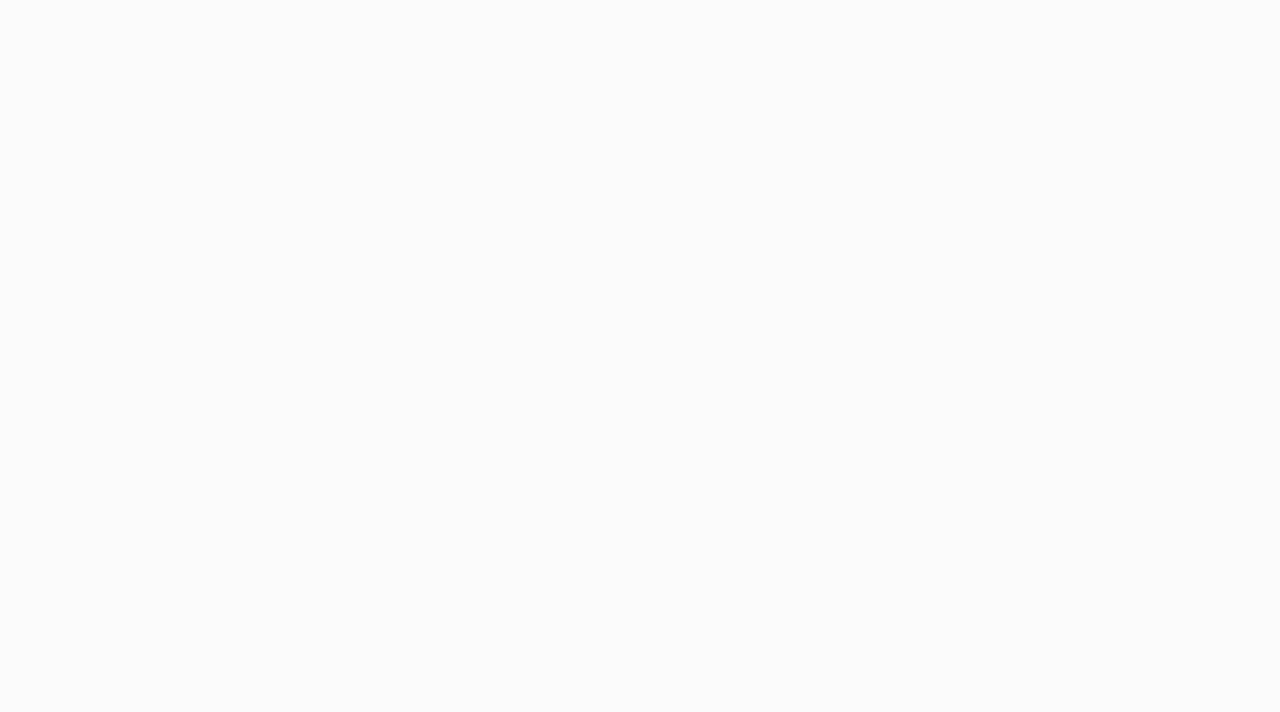 scroll, scrollTop: 0, scrollLeft: 0, axis: both 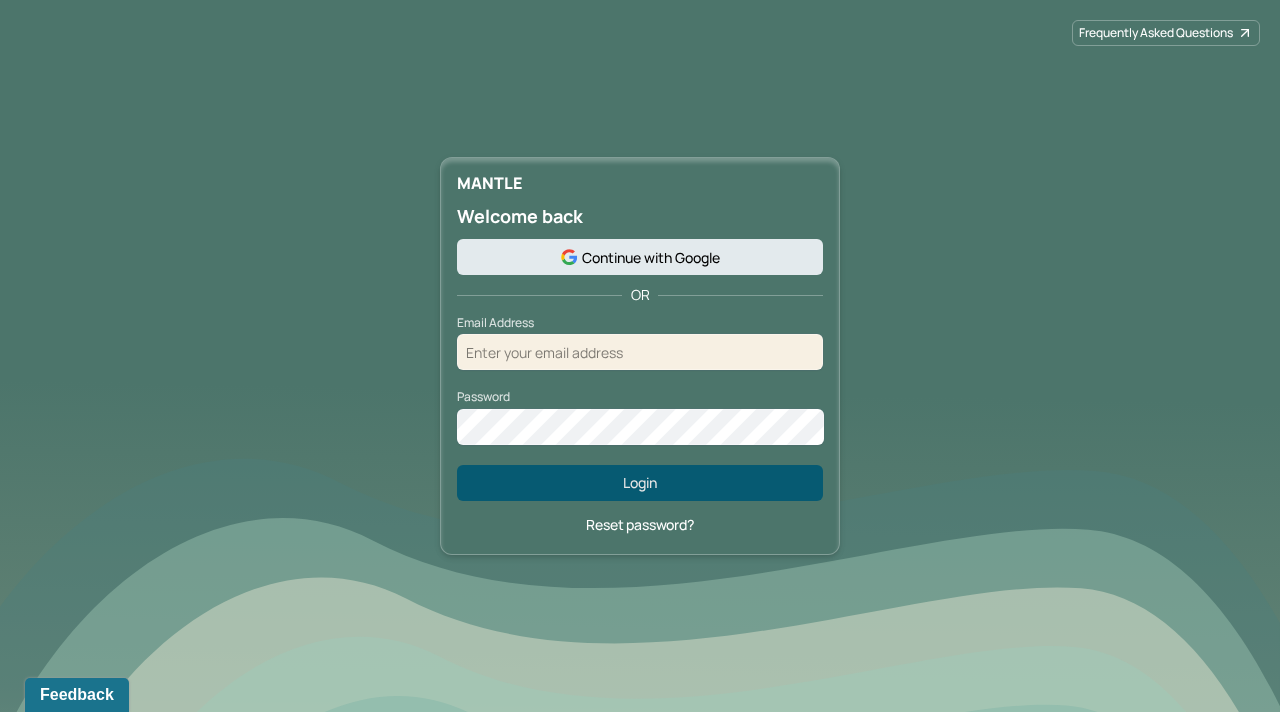 type on "[USERNAME]@example.com" 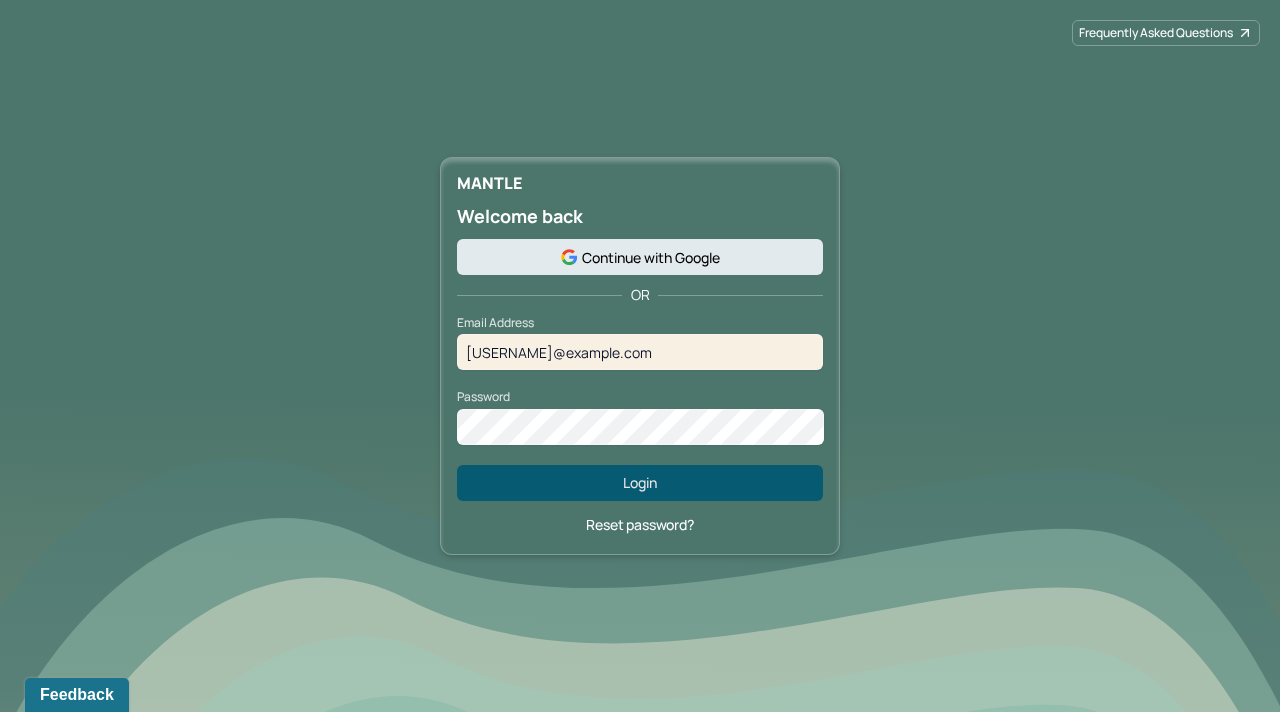 click on "Login" at bounding box center (640, 483) 